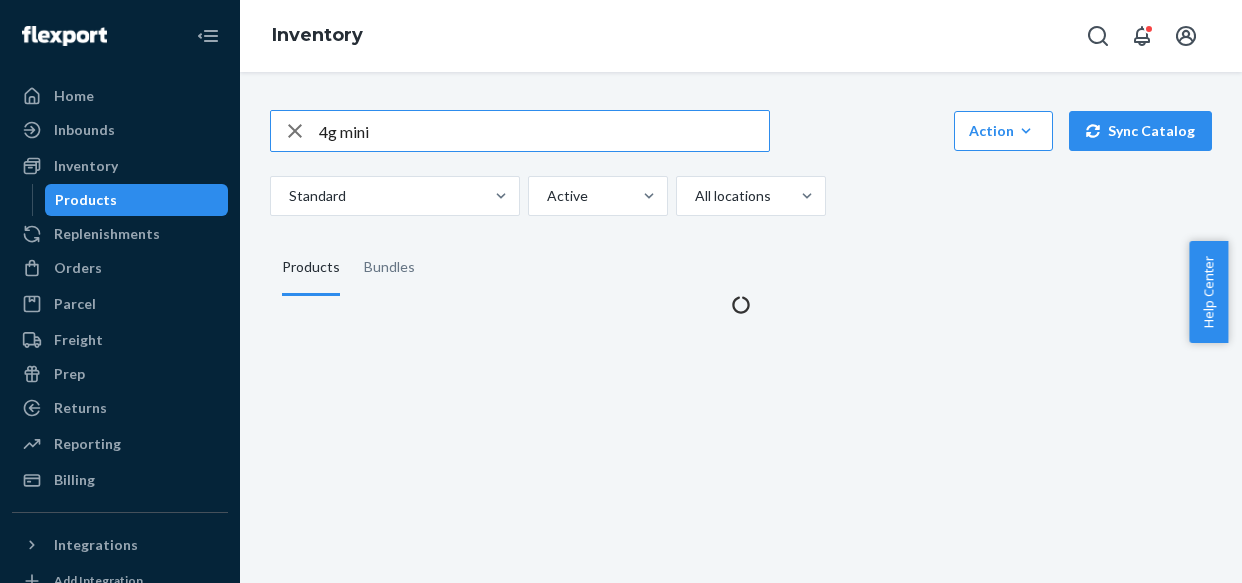 scroll, scrollTop: 0, scrollLeft: 0, axis: both 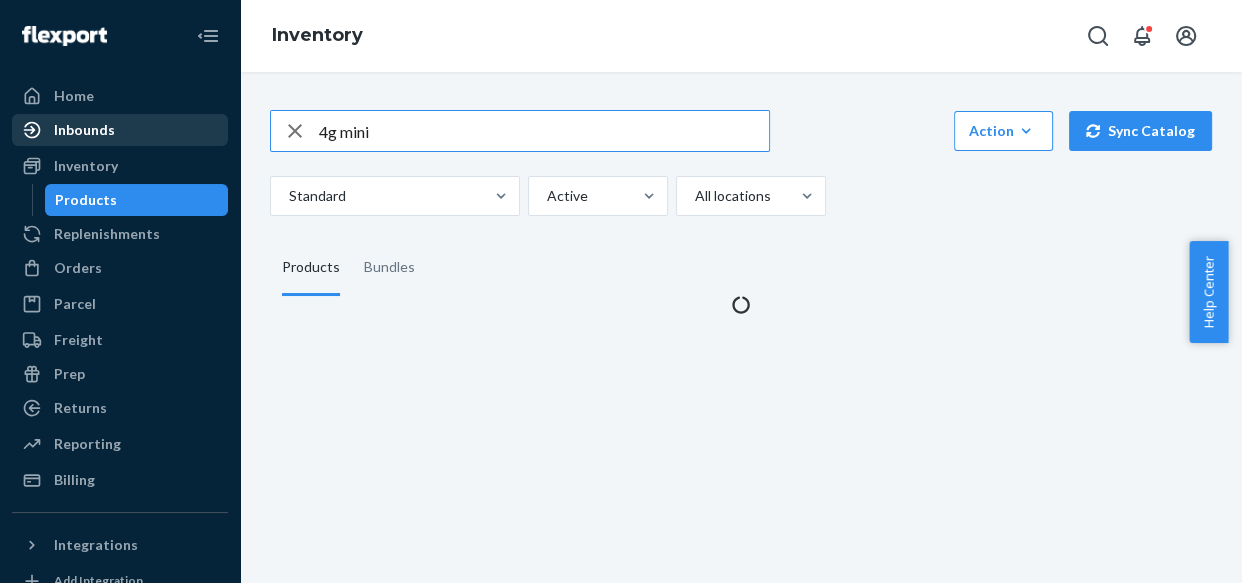 click on "Inbounds" at bounding box center (84, 130) 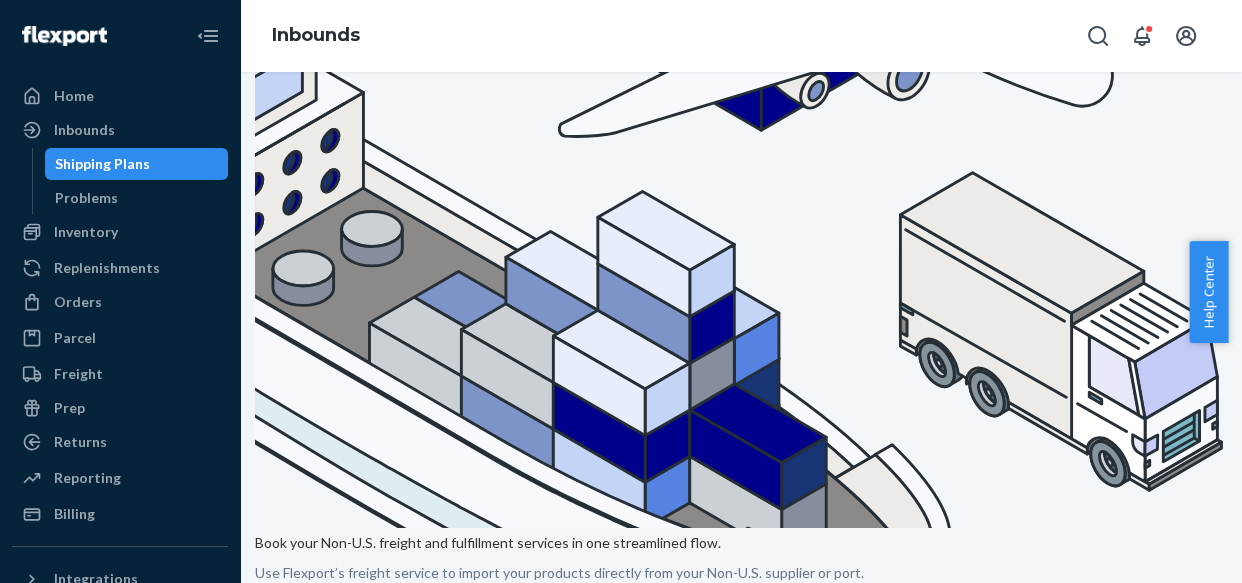 scroll, scrollTop: 181, scrollLeft: 0, axis: vertical 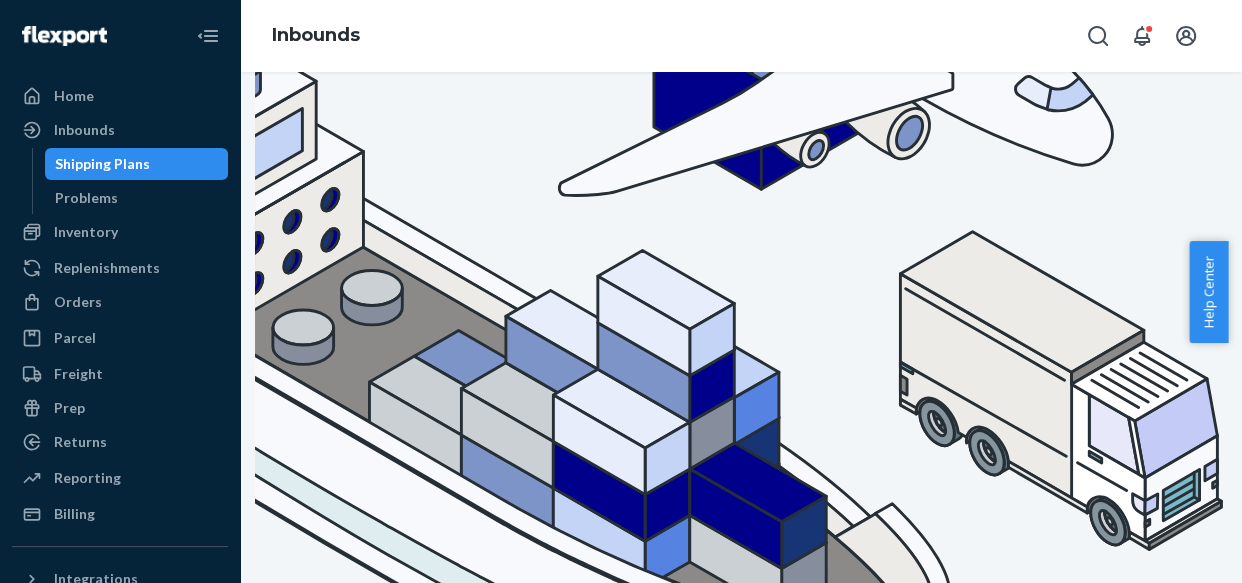 click on "4G mini 990" at bounding box center (451, 978) 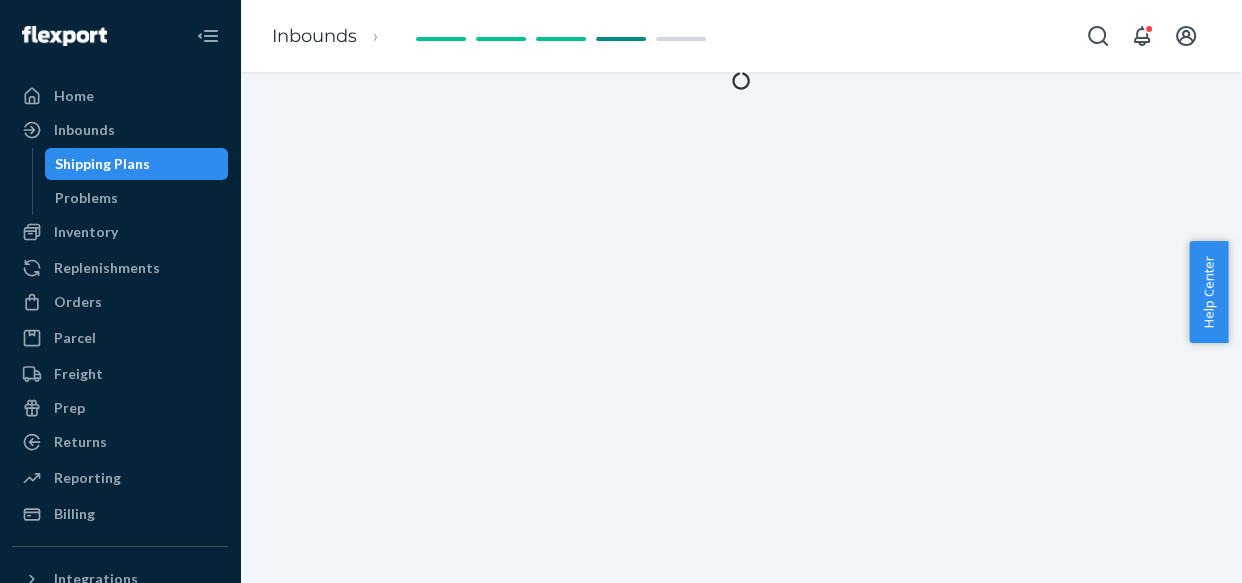 scroll, scrollTop: 0, scrollLeft: 0, axis: both 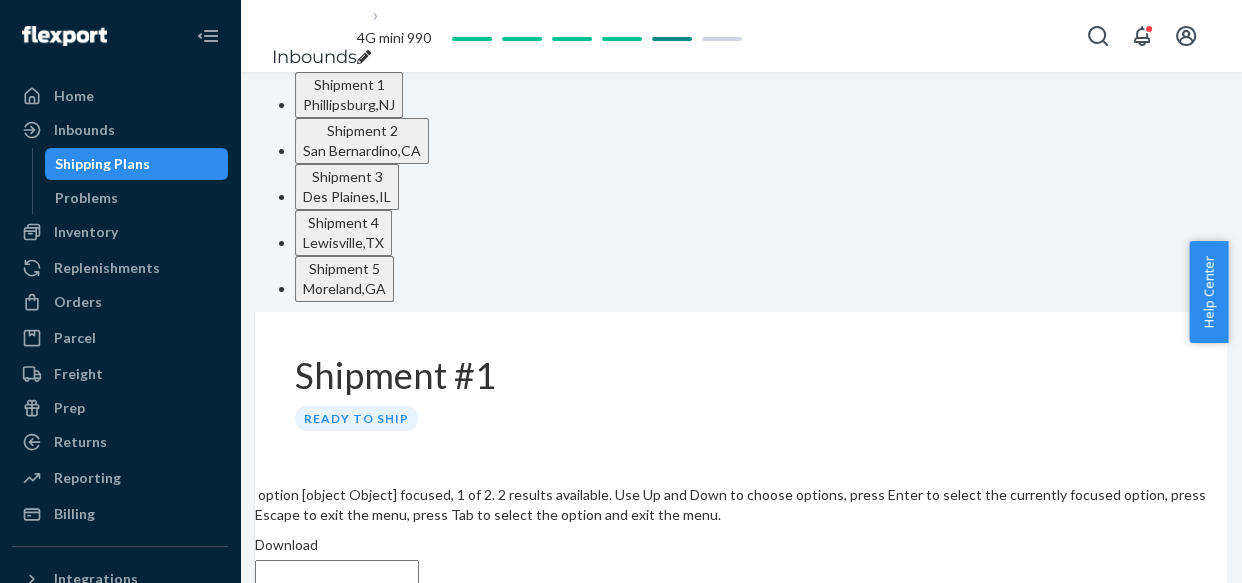 click on "Download" at bounding box center (286, 545) 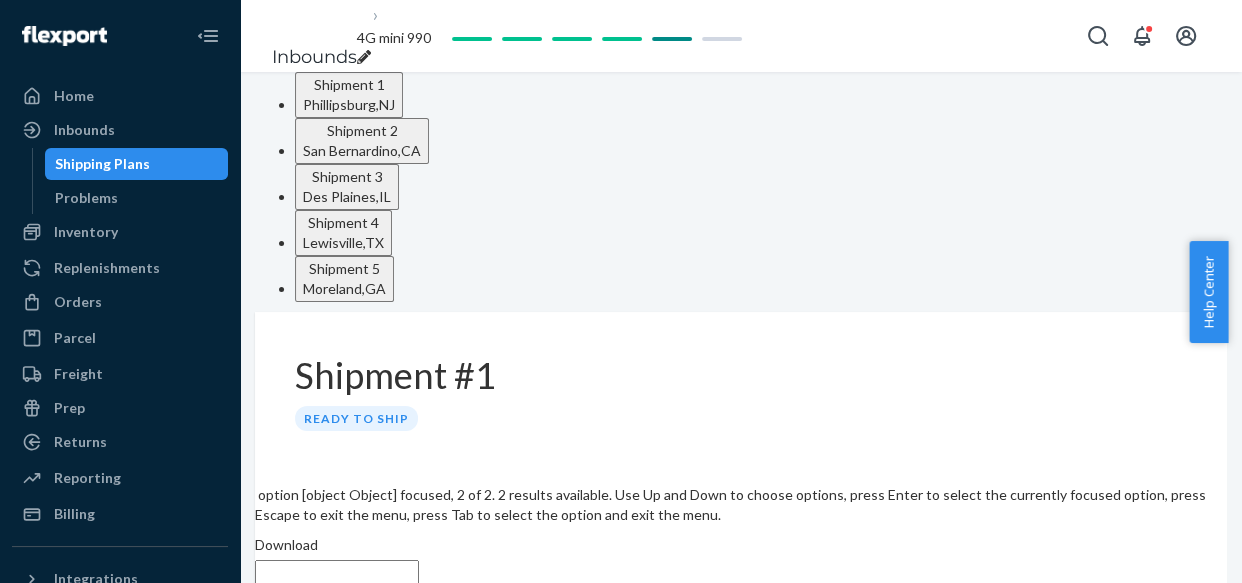 click on "Required labels for each box in your shipment to Flexport." at bounding box center (741, 676) 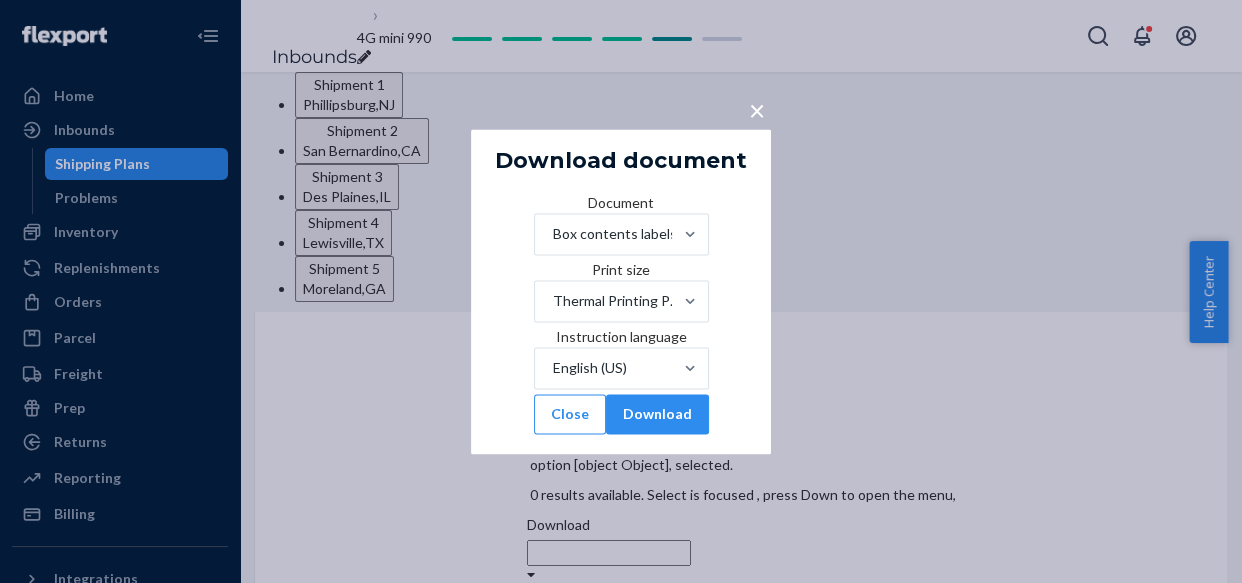 click on "× Download document Document Box contents labels Print size Thermal Printing Paper (4" x 6") Instruction language English (US) Close Download" at bounding box center (621, 291) 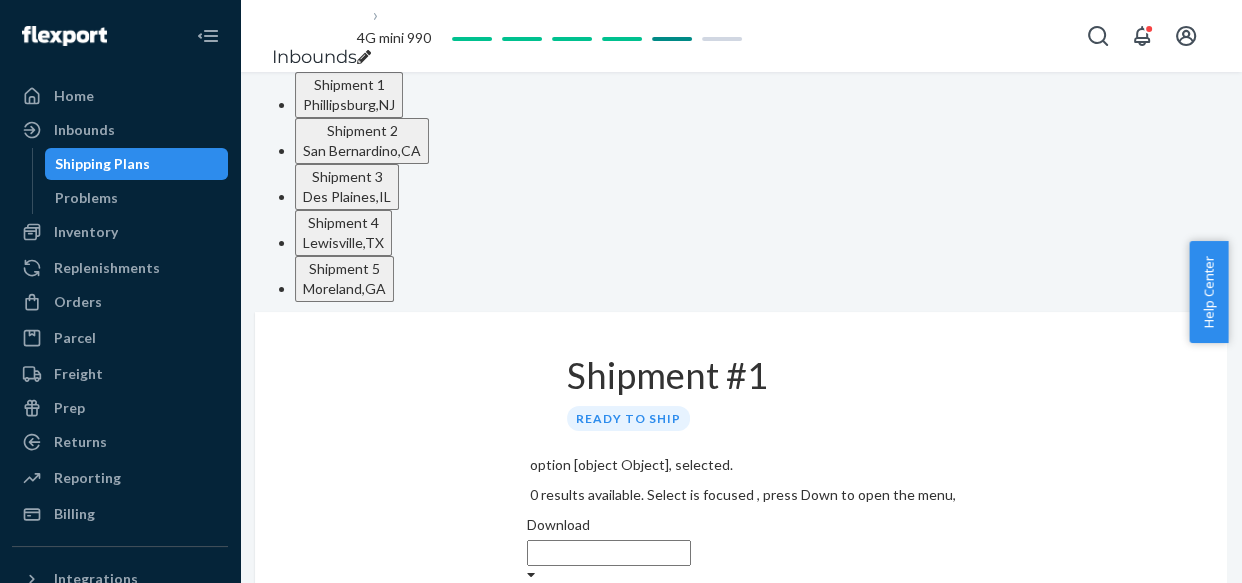 click on "Download" at bounding box center (558, 525) 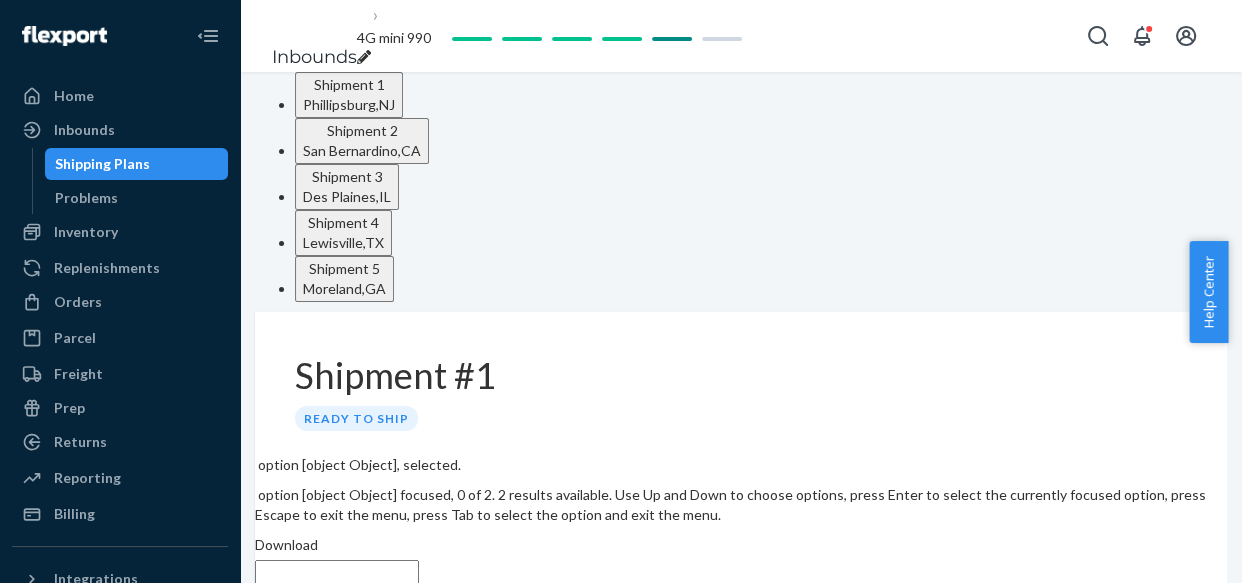click on "Individual unit labels required for all SKUs, if they do not already have them." at bounding box center [741, 636] 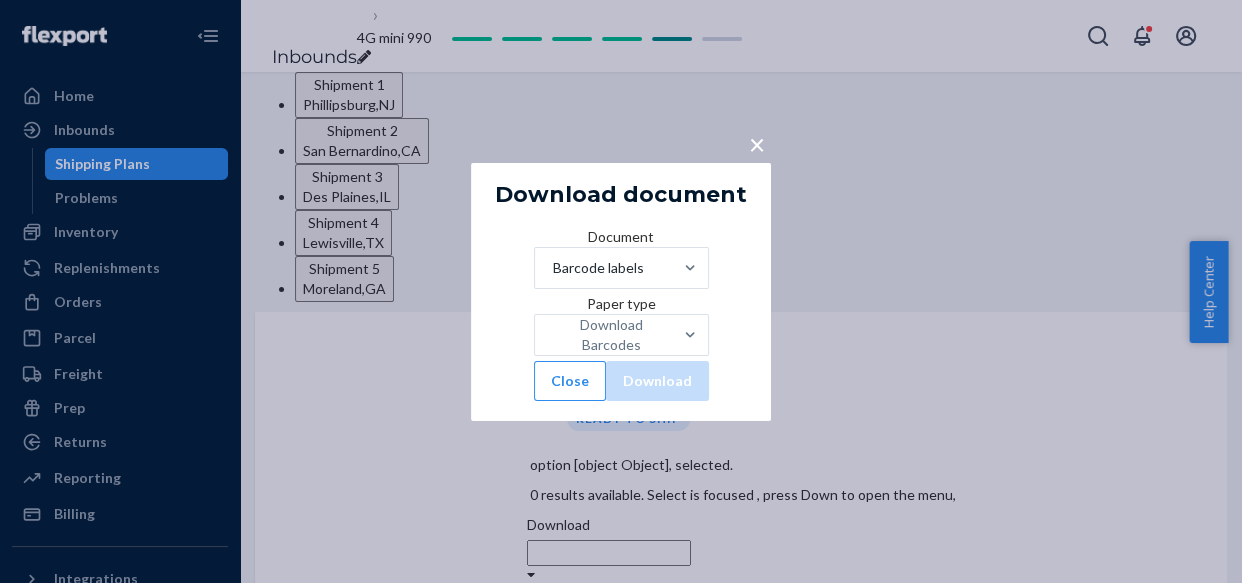 click on "×" at bounding box center [757, 143] 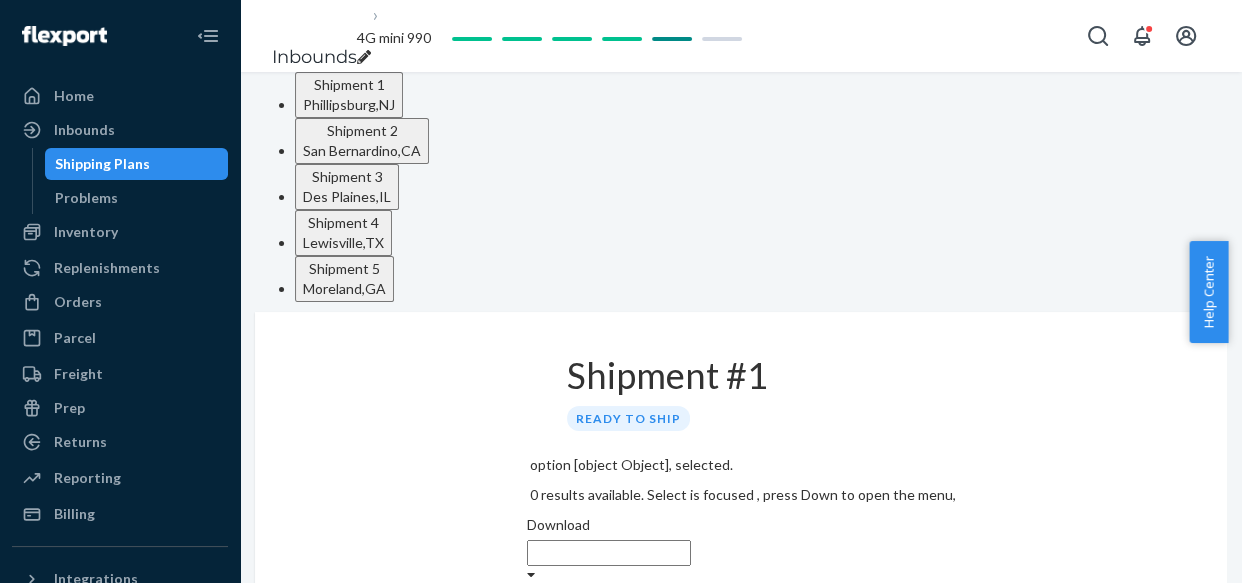 click on "Download" at bounding box center (558, 525) 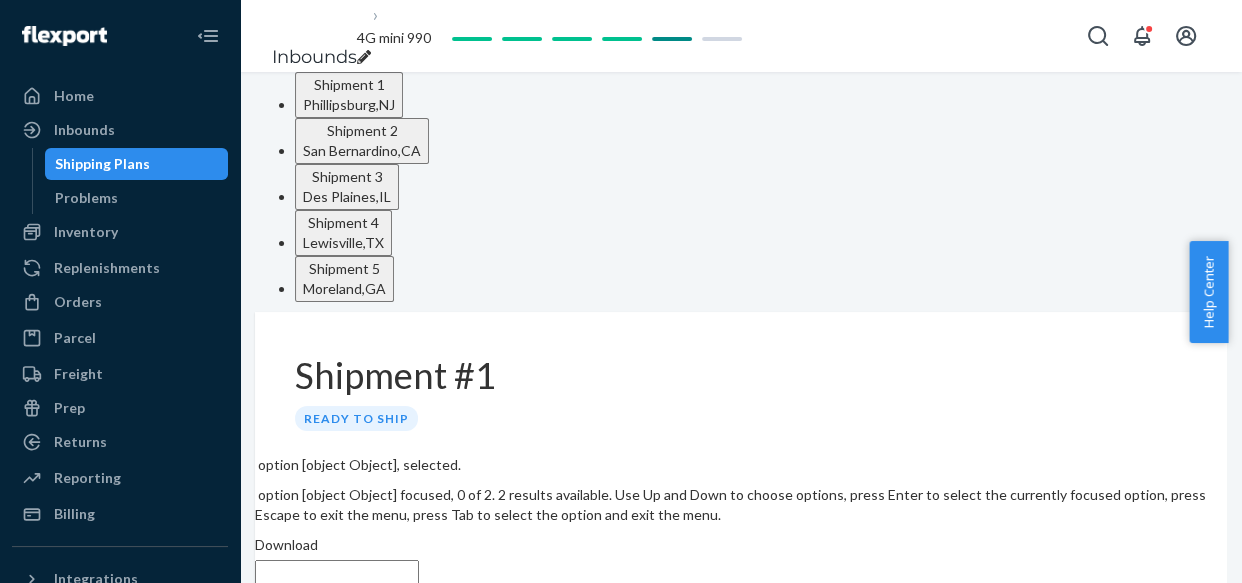 click on "Box contents labels" at bounding box center [741, 656] 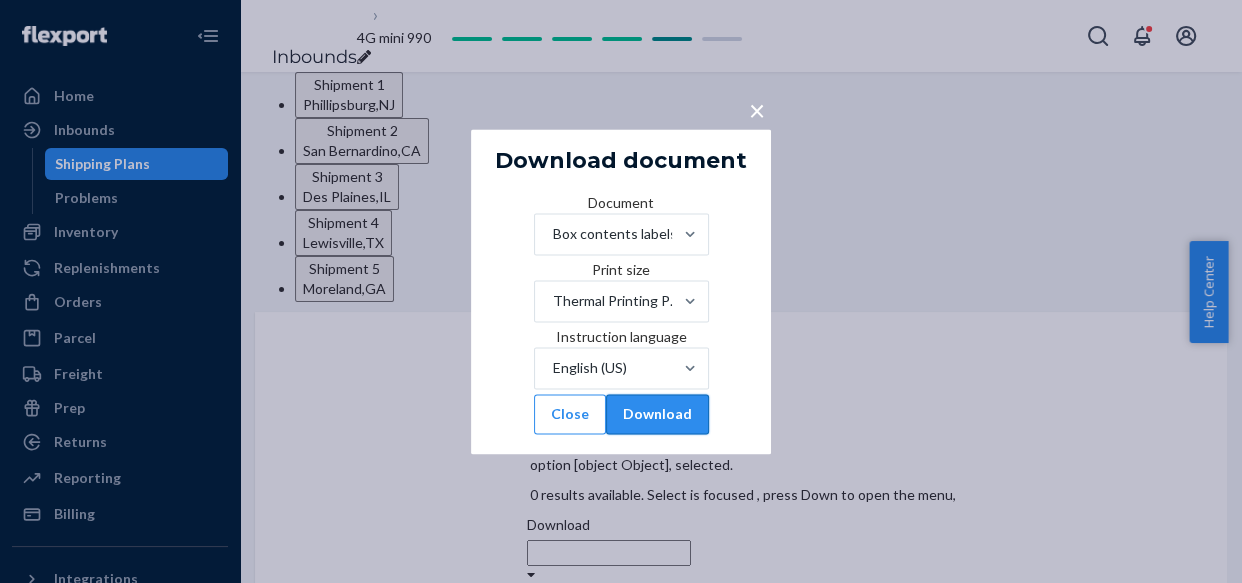 click on "Download" at bounding box center [657, 414] 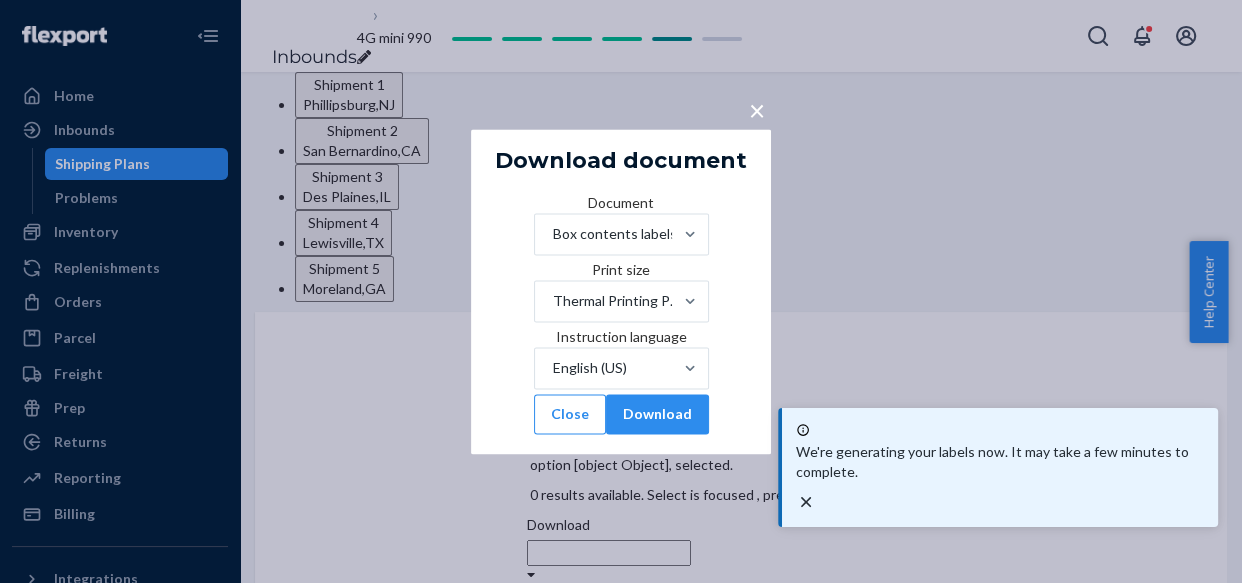 click on "×" at bounding box center (757, 110) 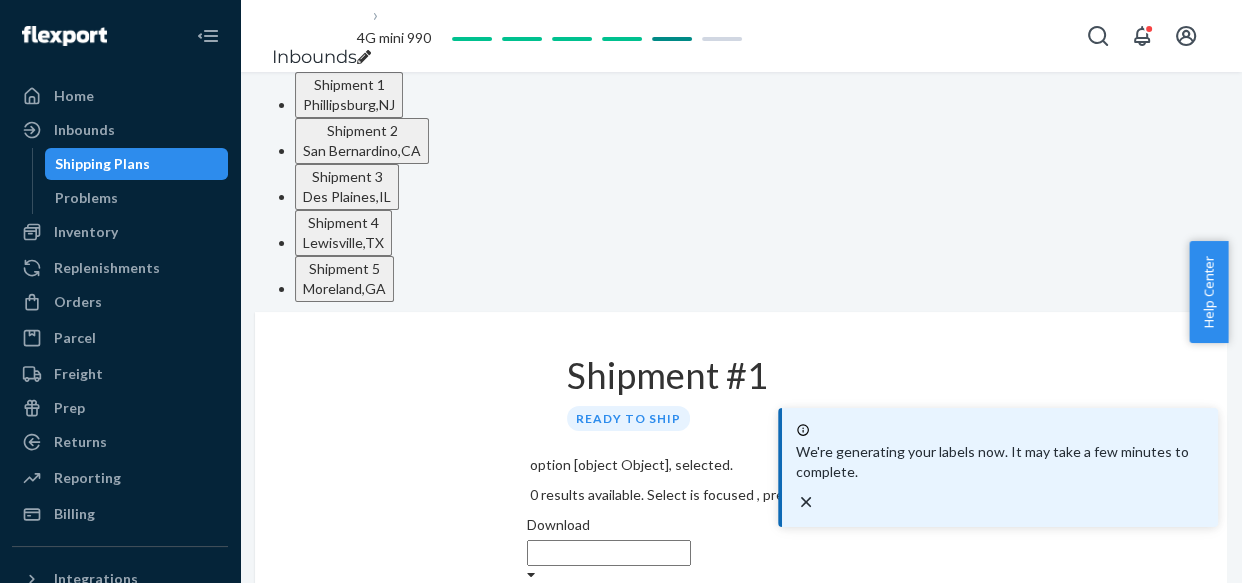click on "Shipment 2" at bounding box center (362, 130) 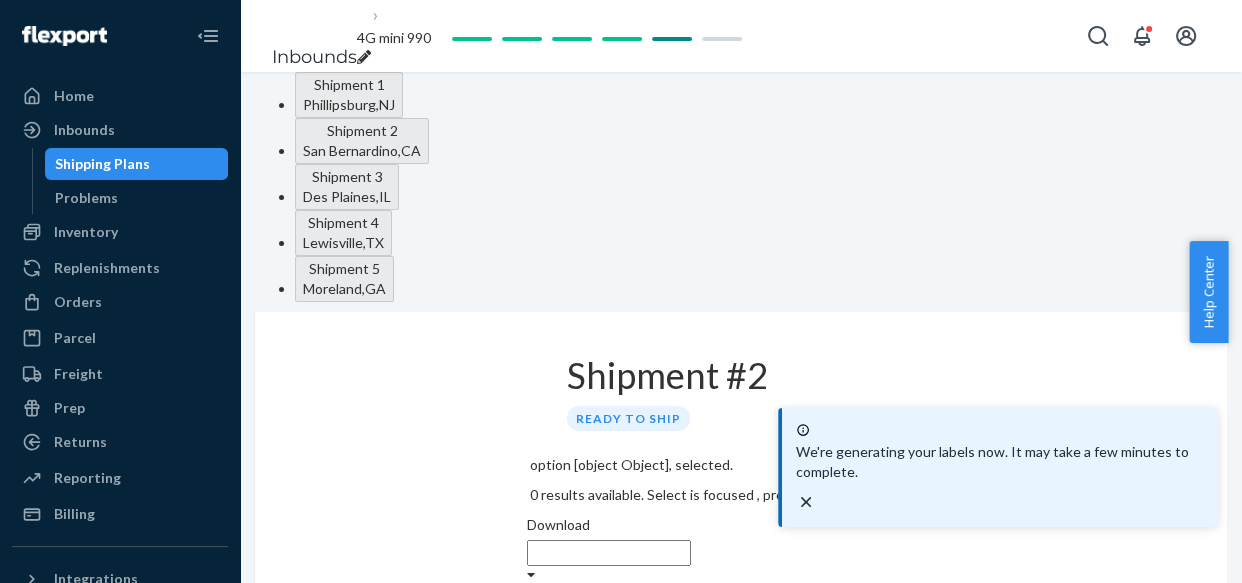 click on "Download" at bounding box center (558, 525) 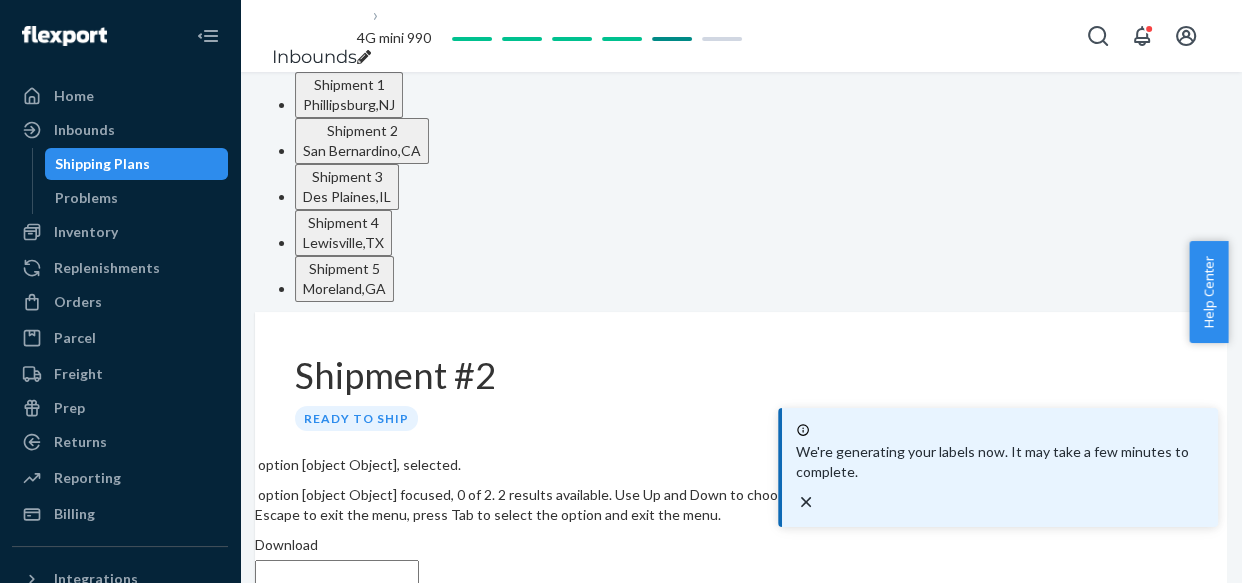 click on "Required labels for each box in your shipment to Flexport." at bounding box center (741, 676) 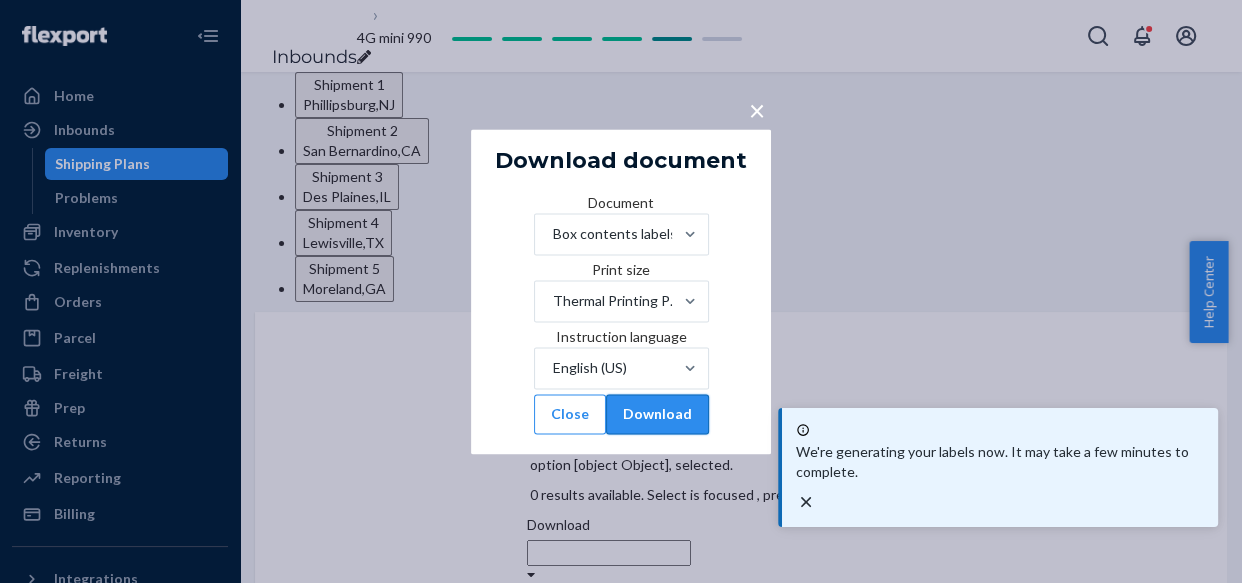 click on "Download" at bounding box center (657, 414) 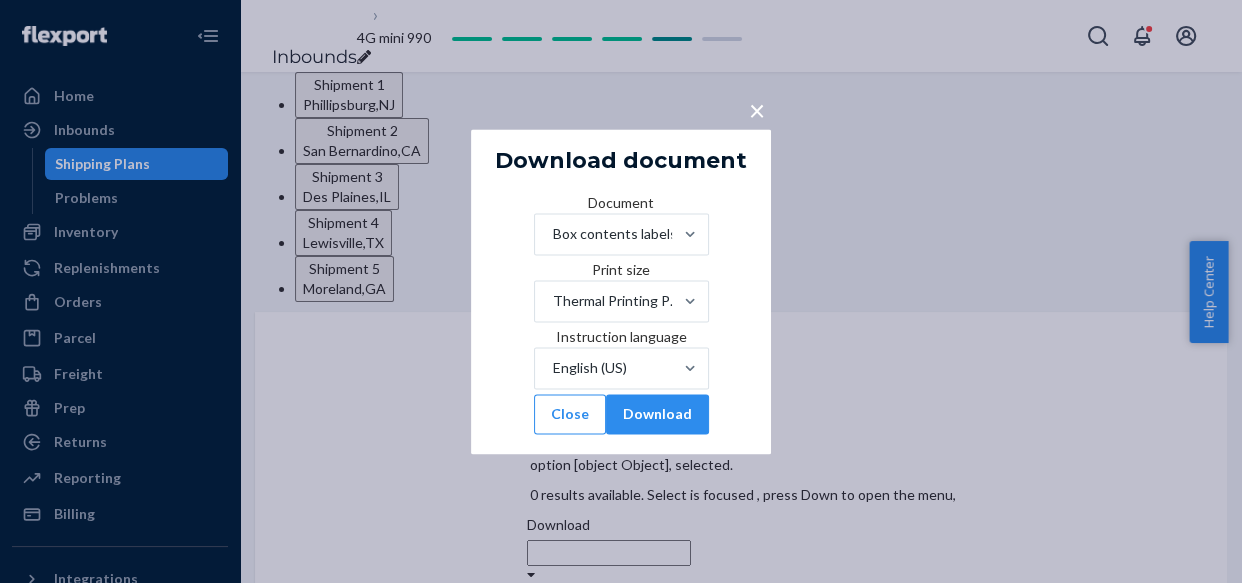 click on "×" at bounding box center [757, 110] 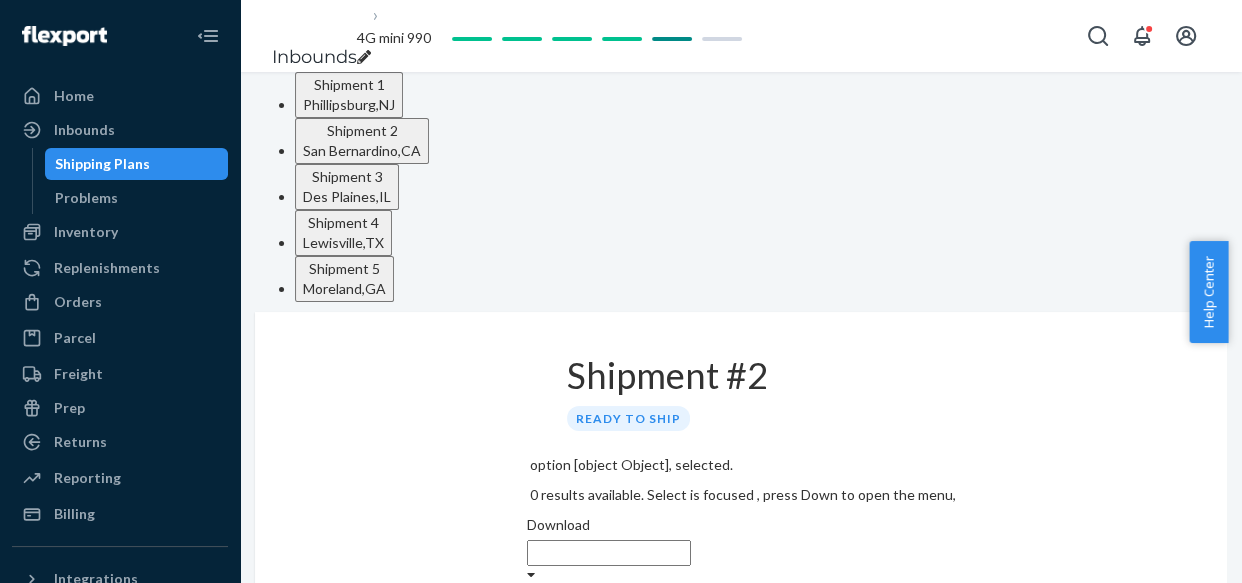 click on "Shipment 3" at bounding box center (347, 176) 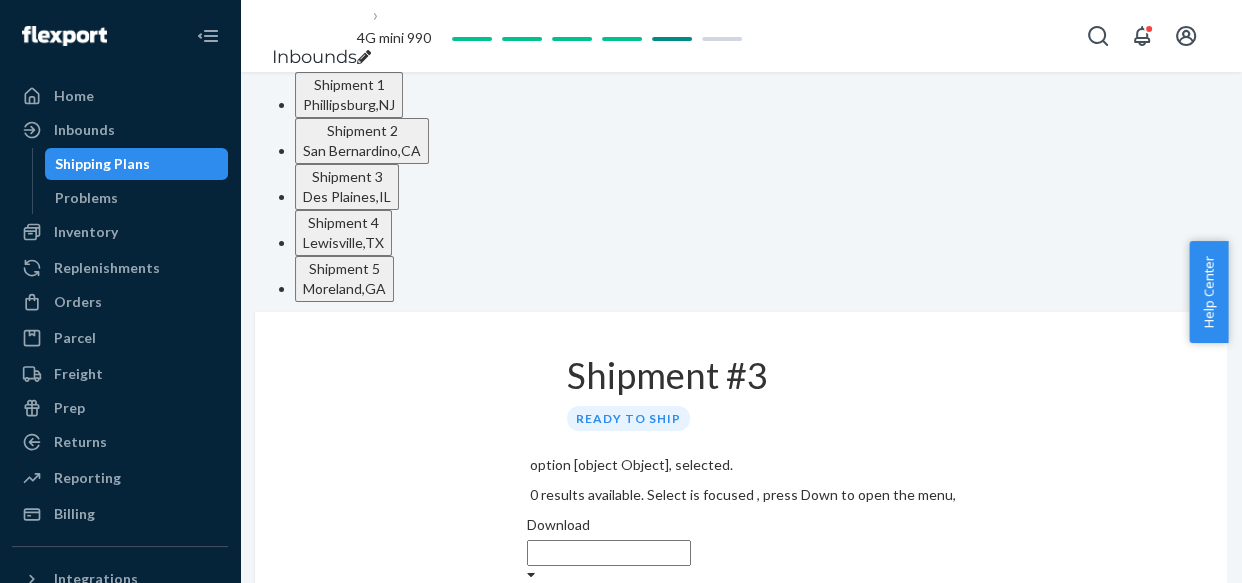 click on "Download" at bounding box center (558, 525) 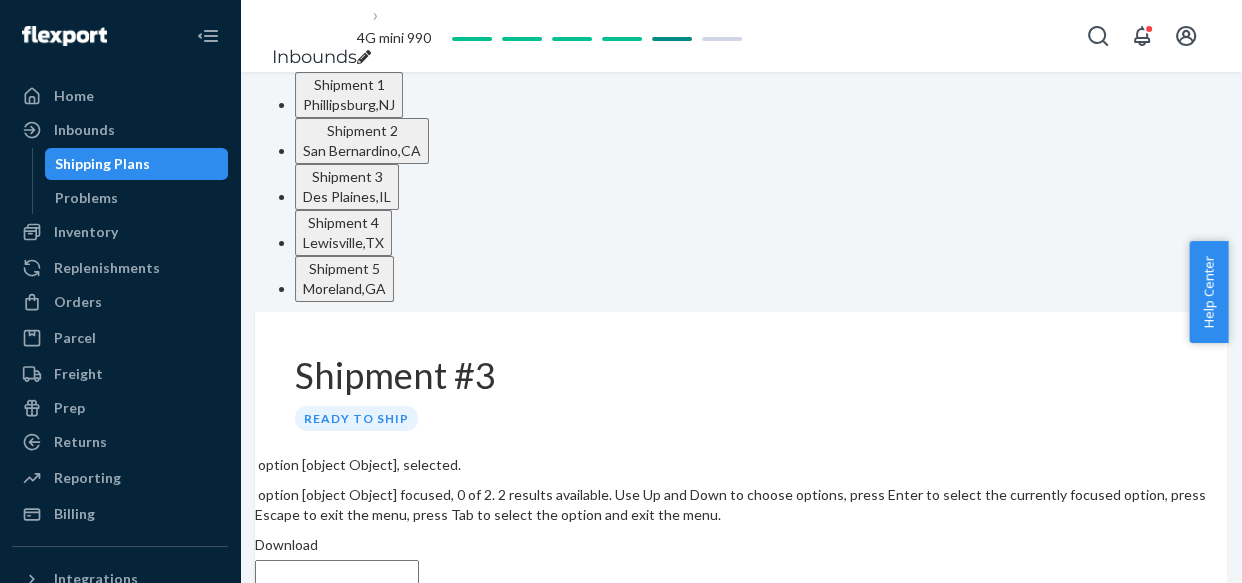 click on "Required labels for each box in your shipment to Flexport." at bounding box center (741, 676) 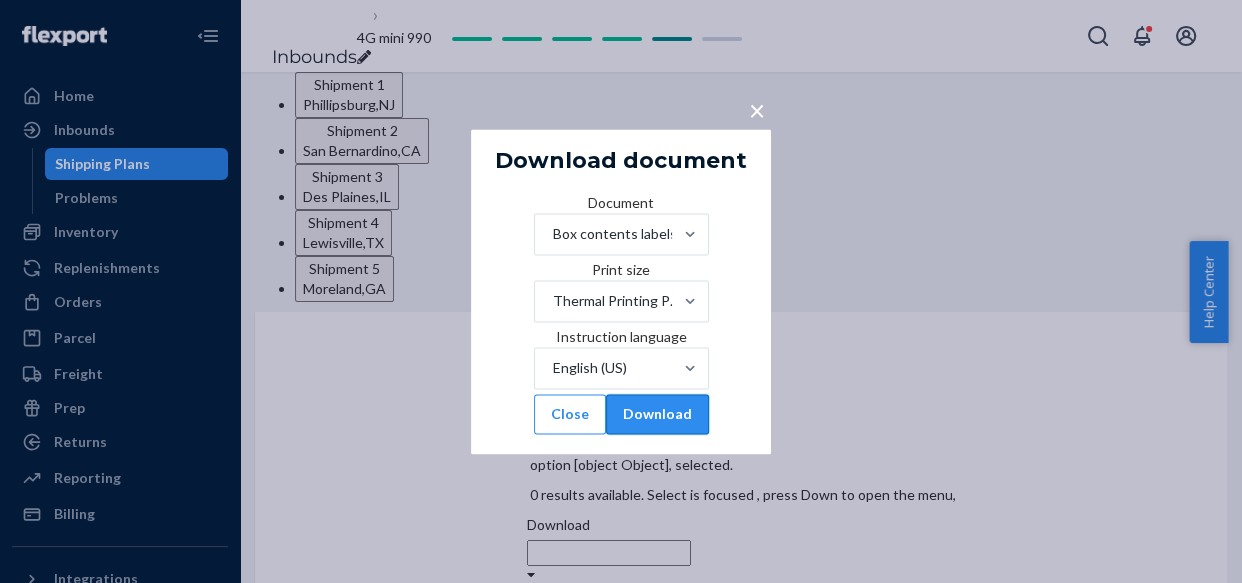 click on "Download" at bounding box center (657, 414) 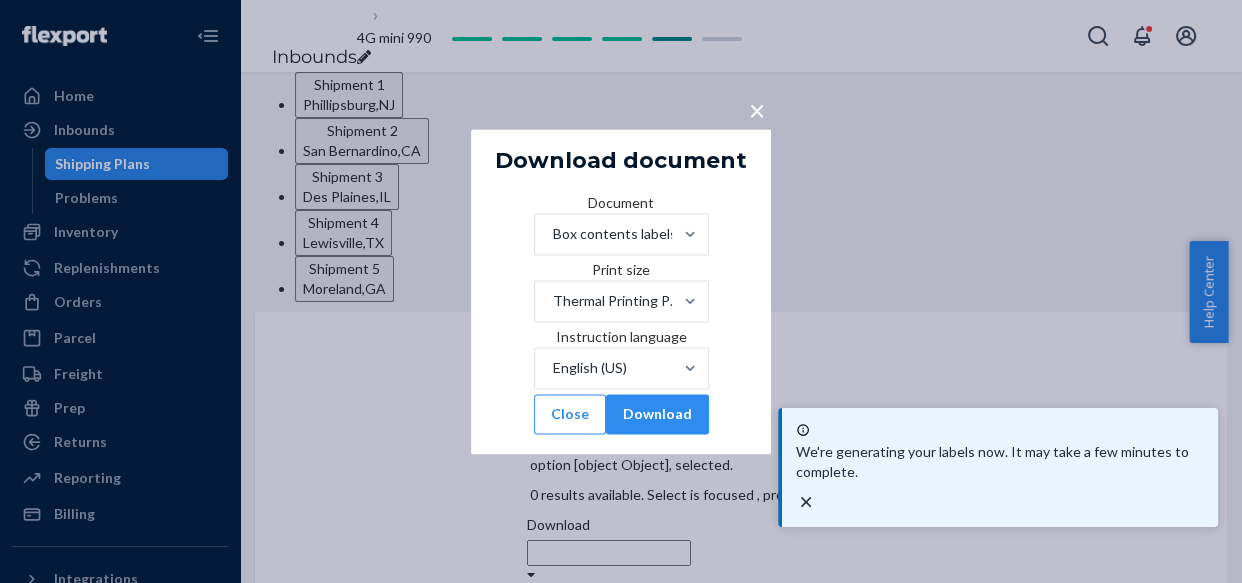 click on "×" at bounding box center [757, 110] 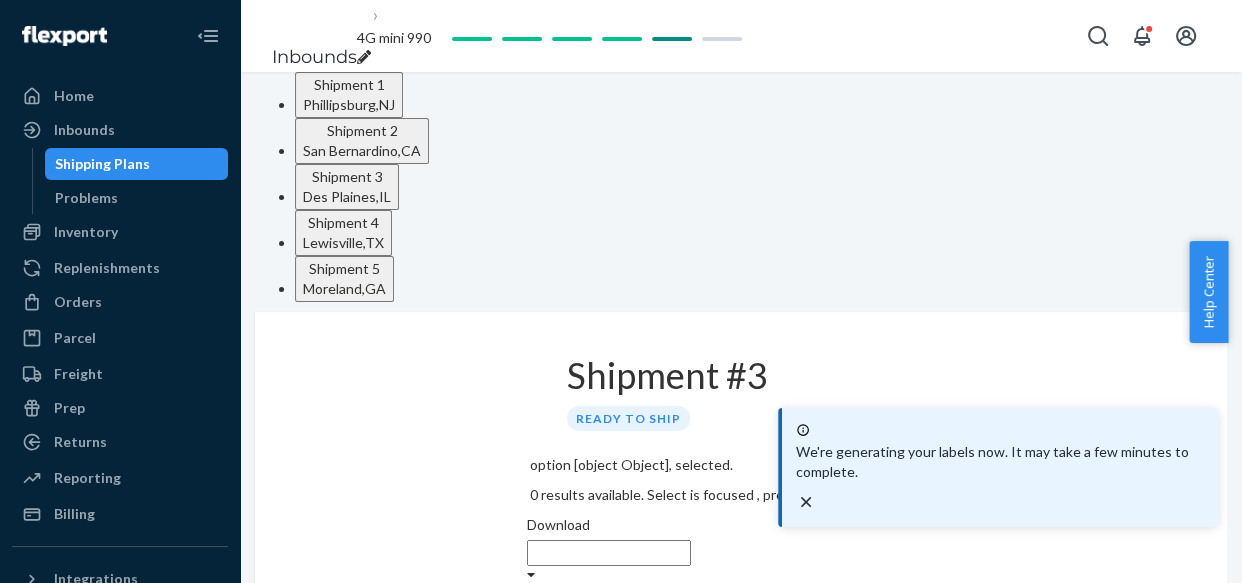 click on "Shipment [NUMBER] [CITY] , [STATE]" at bounding box center (343, 233) 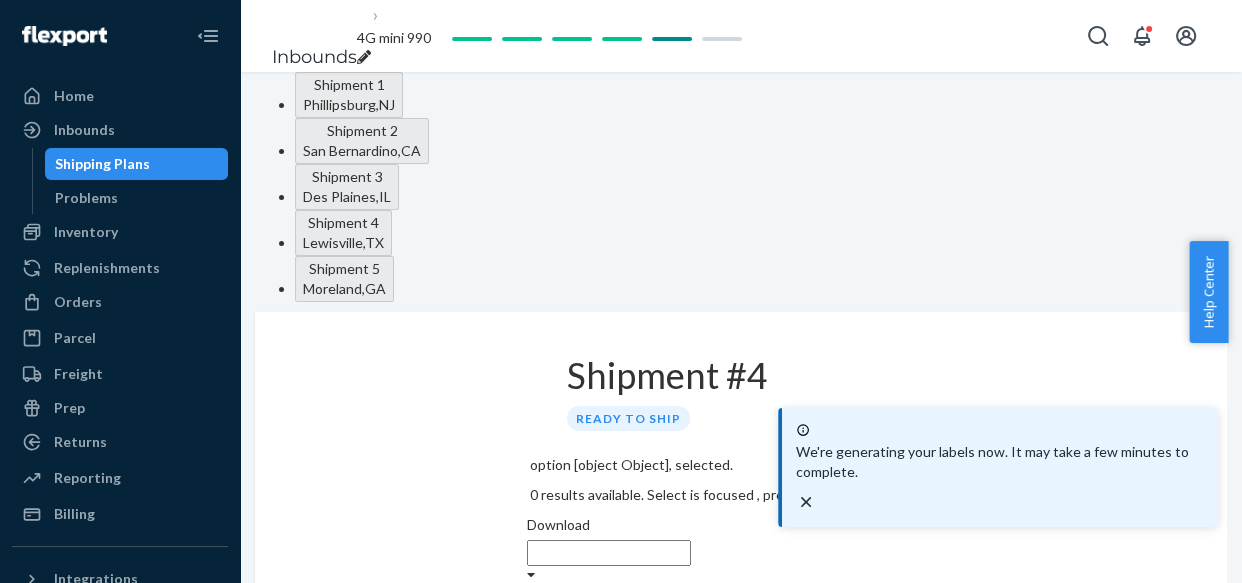 click on "Download" at bounding box center (558, 525) 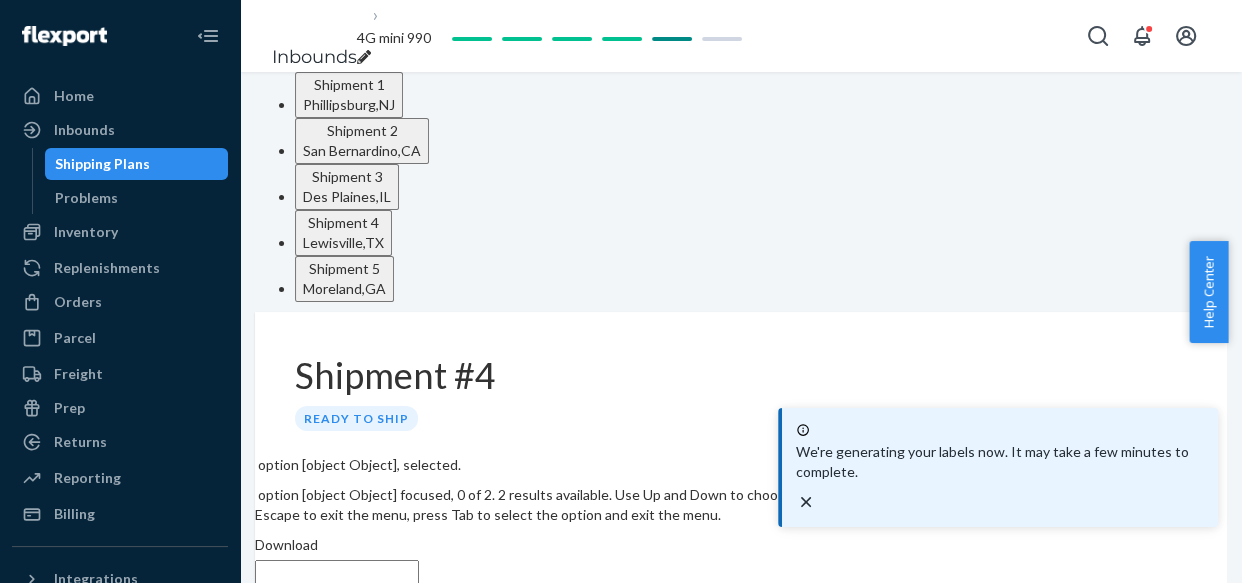 click on "Box contents labels" at bounding box center [741, 656] 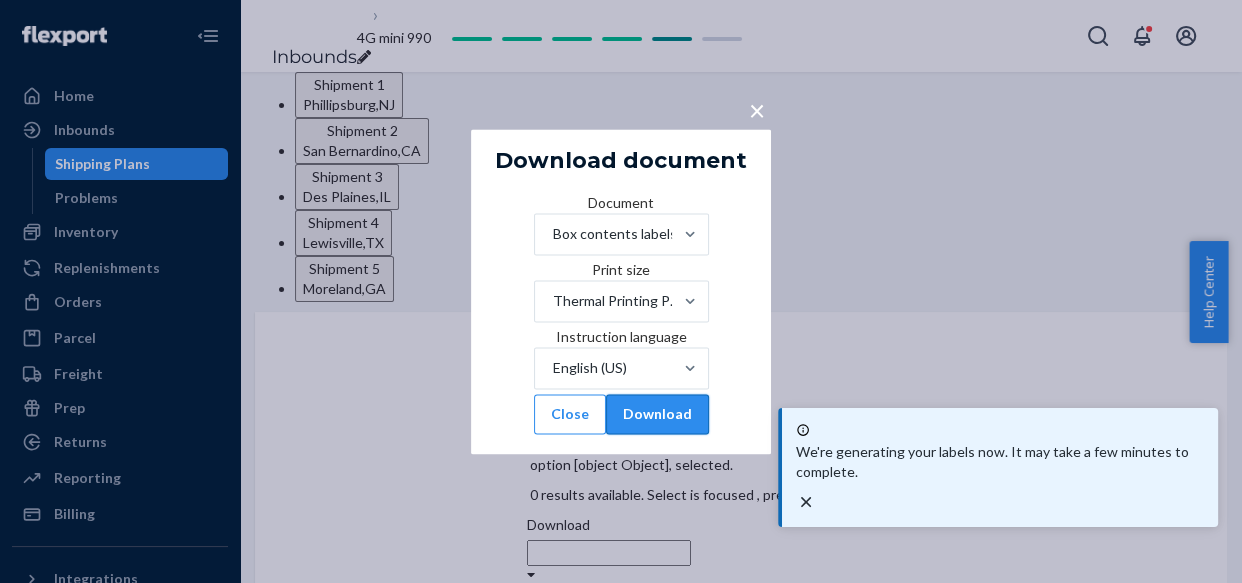 click on "Download" at bounding box center (657, 414) 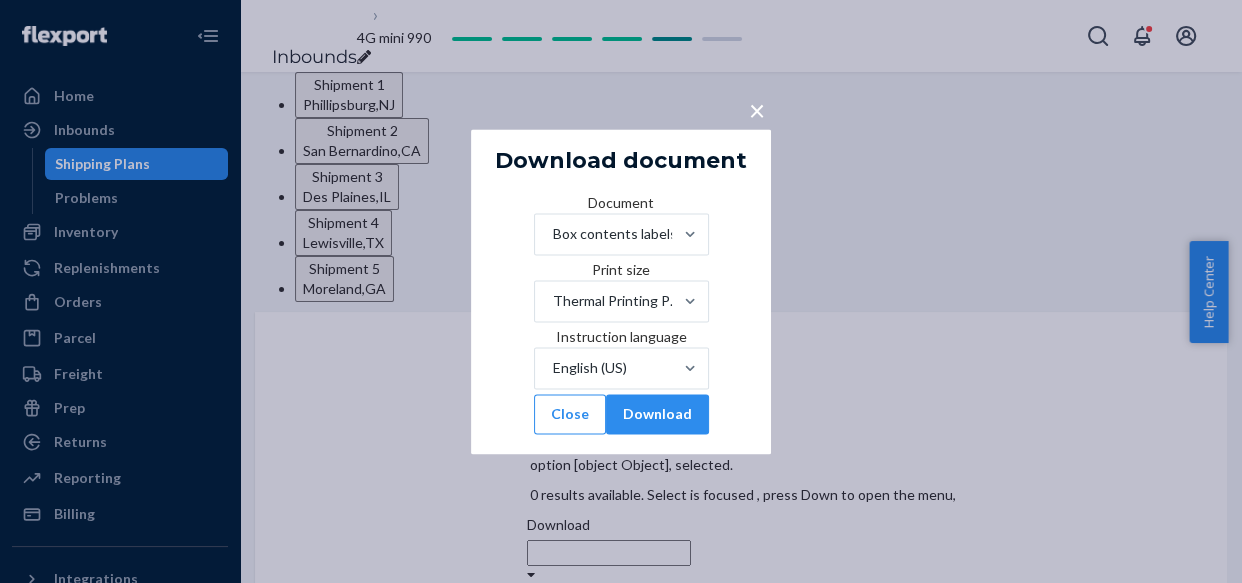 click on "×" at bounding box center (757, 110) 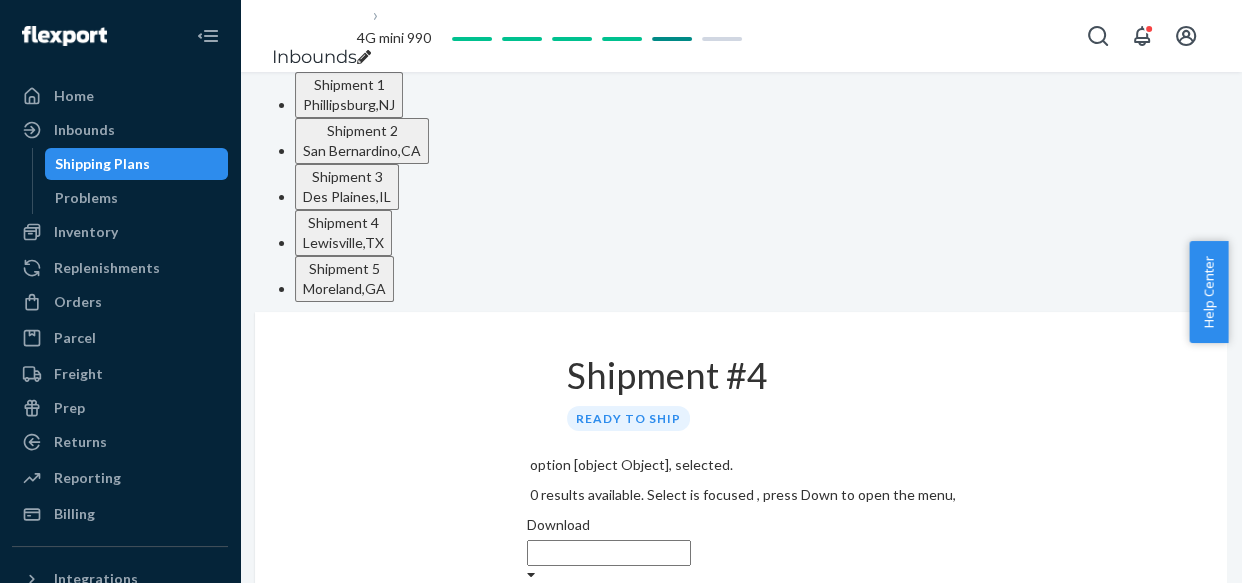 click on "[STREET] , [STATE]" at bounding box center (344, 289) 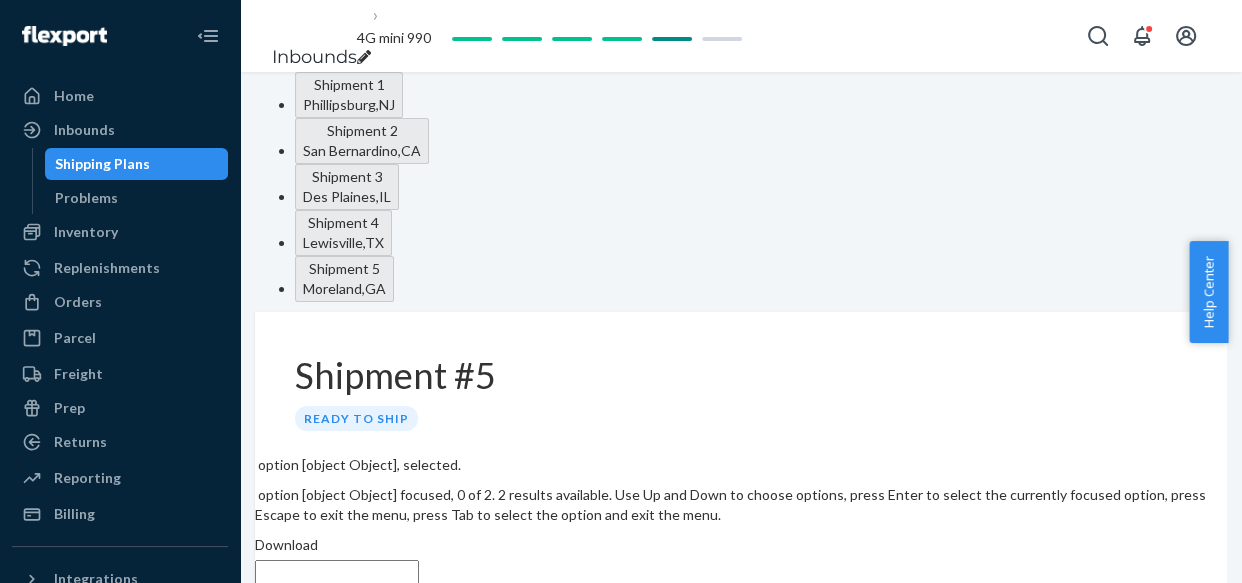 click on "Download" at bounding box center (741, 570) 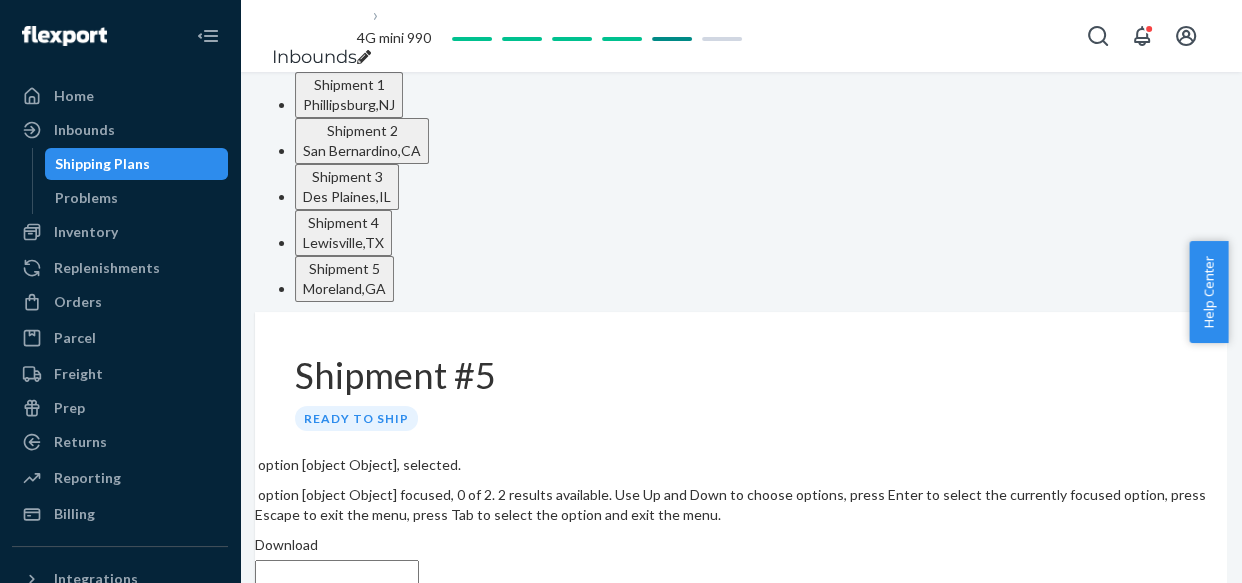 click on "Box contents labels" at bounding box center (741, 656) 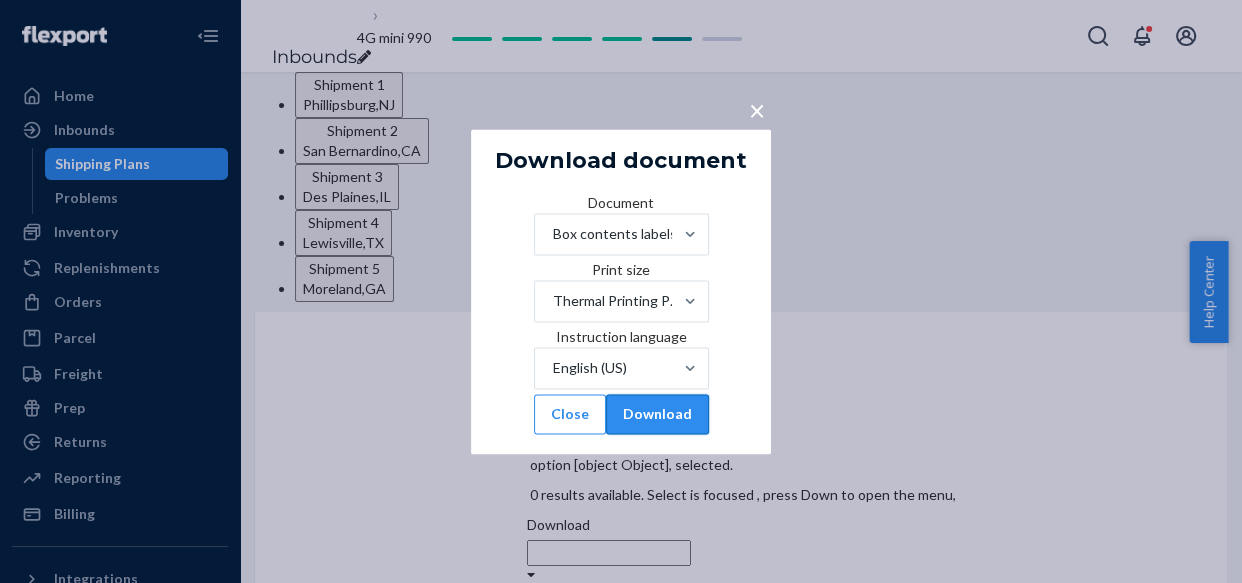 click on "Download" at bounding box center [657, 414] 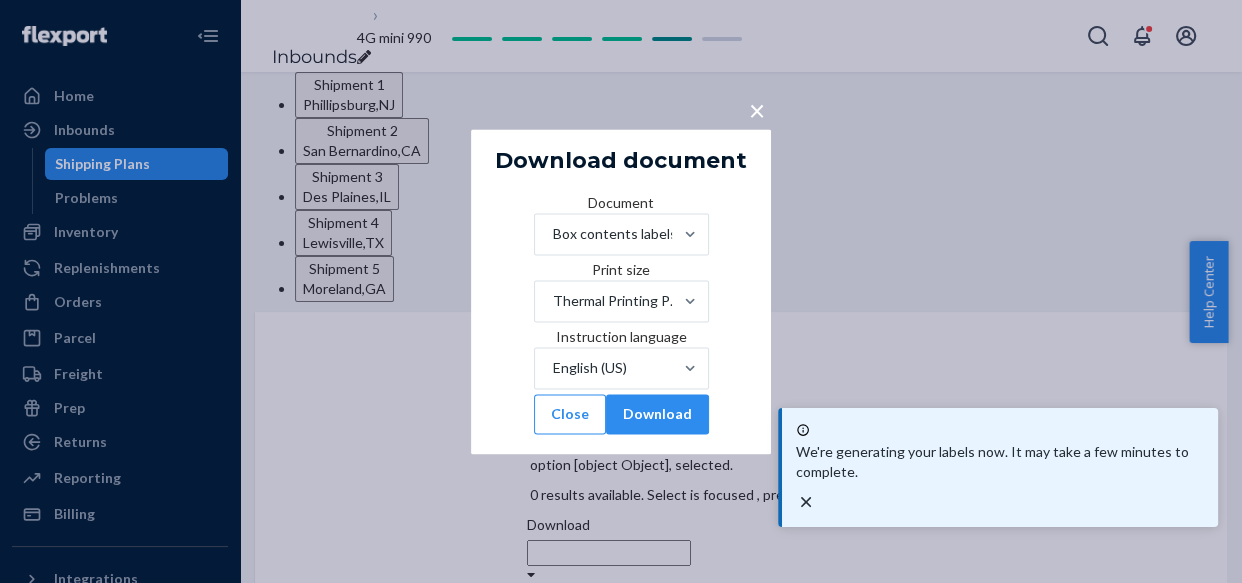 click on "×" at bounding box center [757, 110] 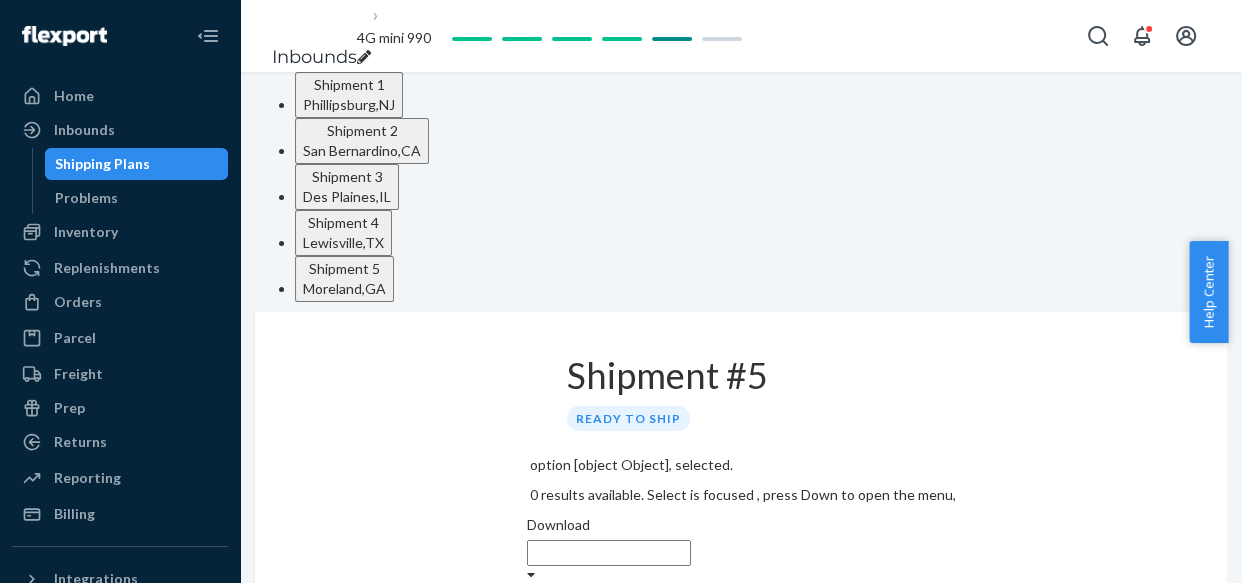 click on "Download" at bounding box center [741, 550] 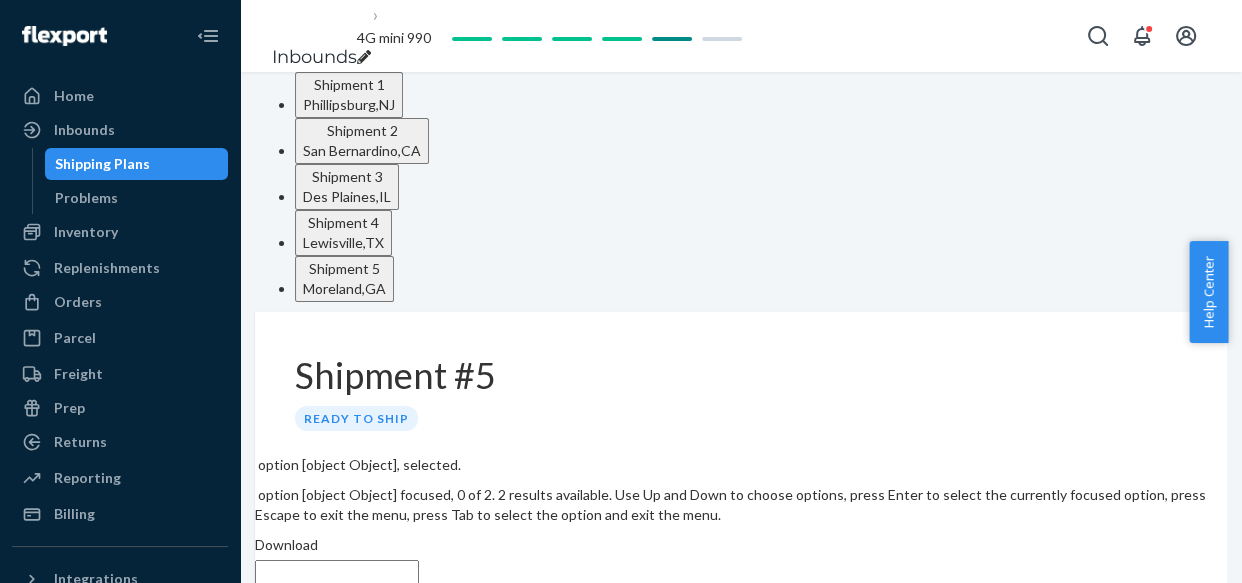 click on "Required labels for each box in your shipment to Flexport." at bounding box center (741, 676) 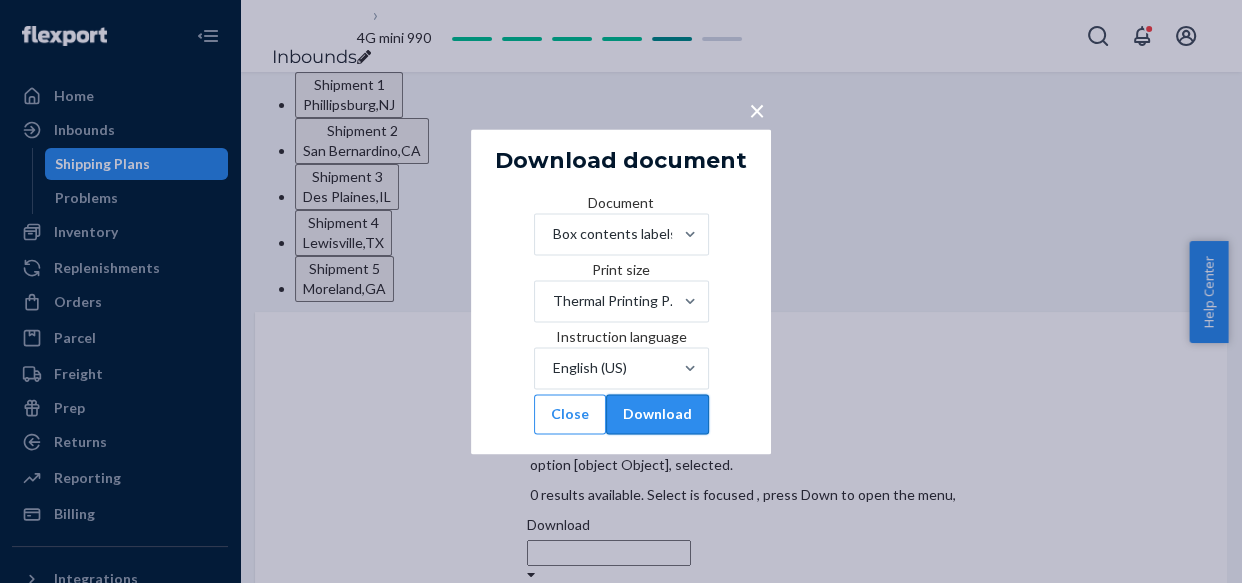 click on "Download" at bounding box center [657, 414] 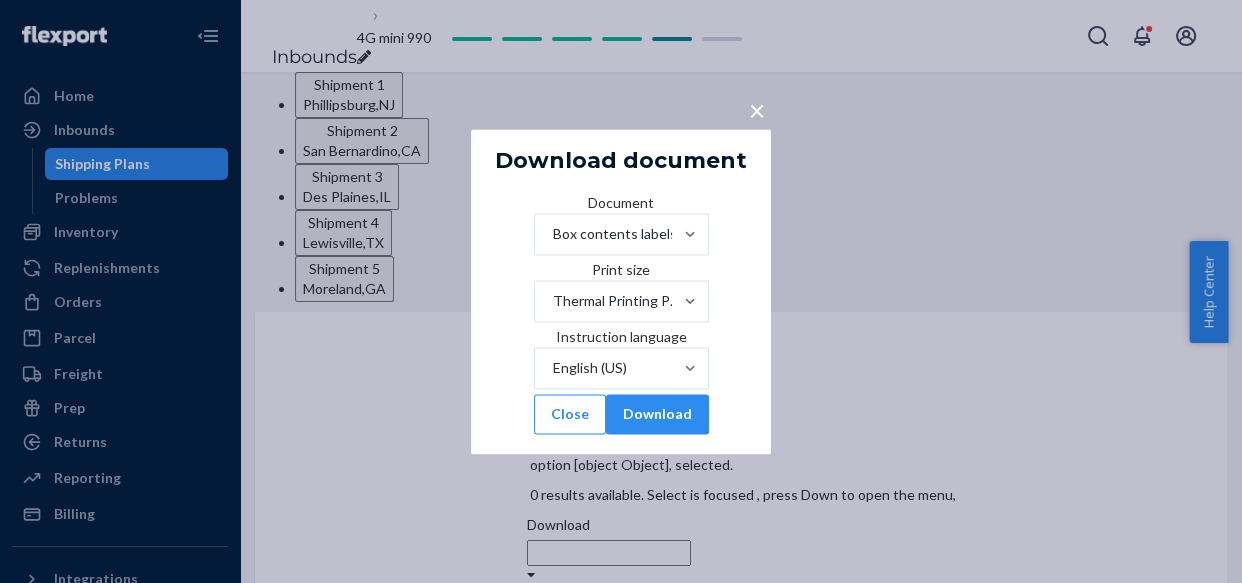 click on "×" at bounding box center [757, 106] 